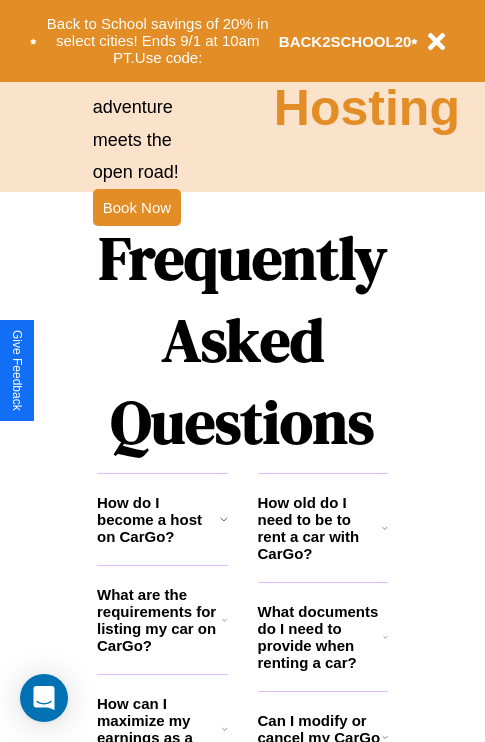 scroll, scrollTop: 2423, scrollLeft: 0, axis: vertical 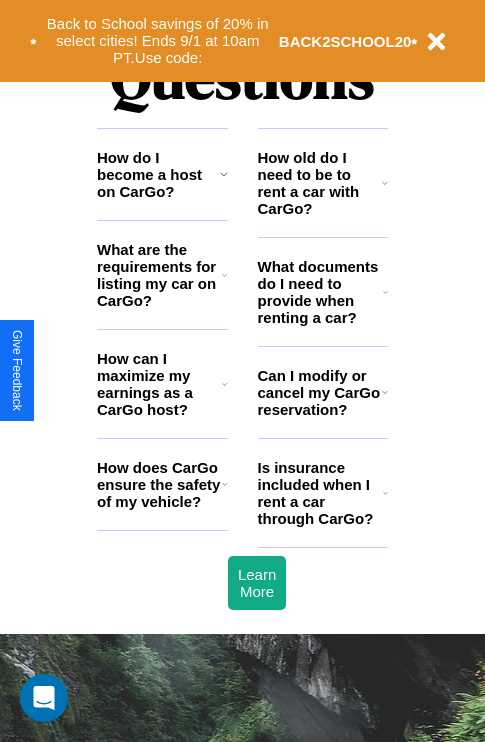 click on "What are the requirements for listing my car on CarGo?" at bounding box center (159, 275) 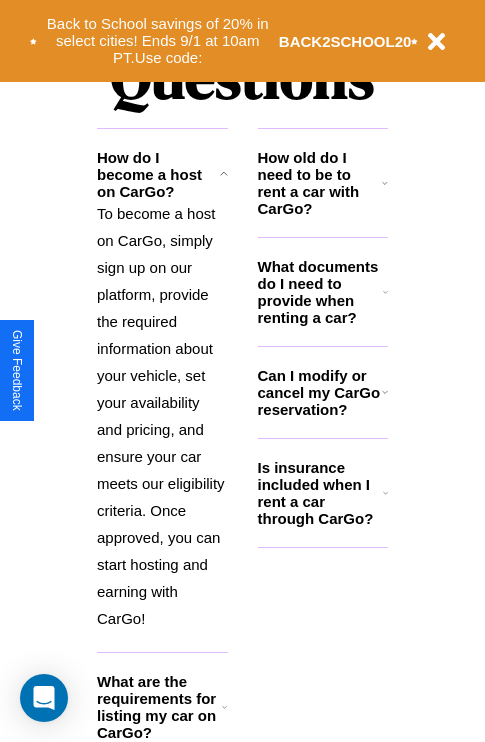 click on "Is insurance included when I rent a car through CarGo?" at bounding box center [320, 493] 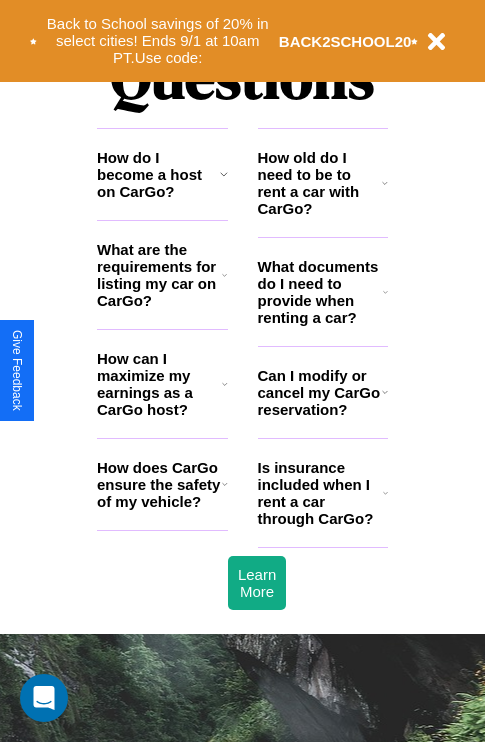 click on "How can I maximize my earnings as a CarGo host?" at bounding box center (159, 384) 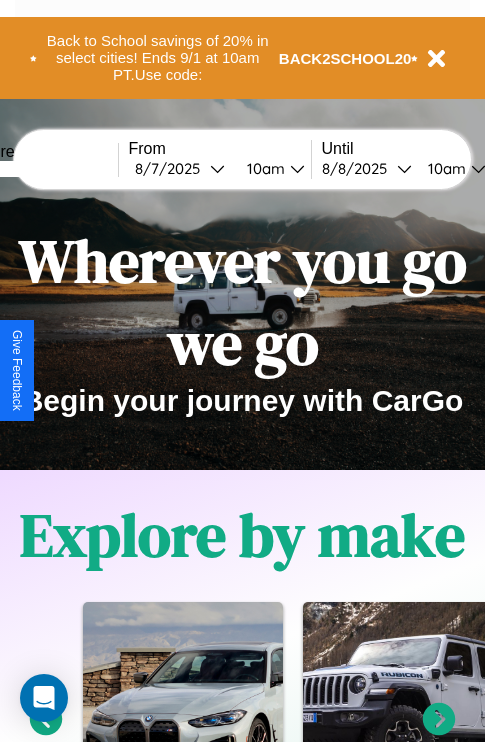 scroll, scrollTop: 0, scrollLeft: 0, axis: both 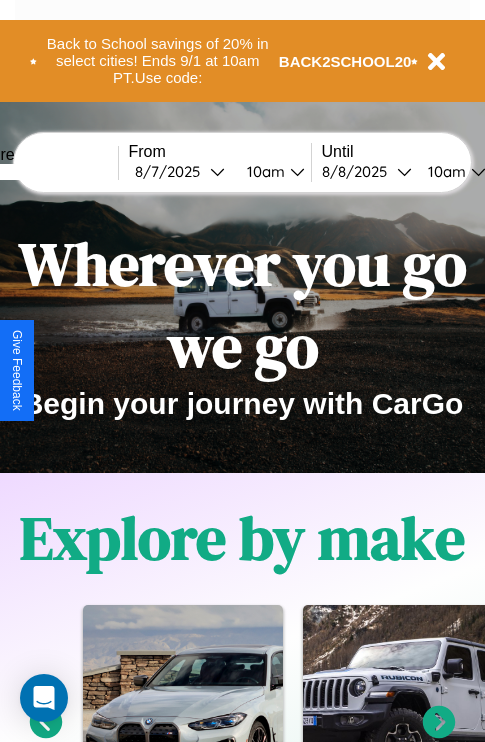 click at bounding box center (43, 172) 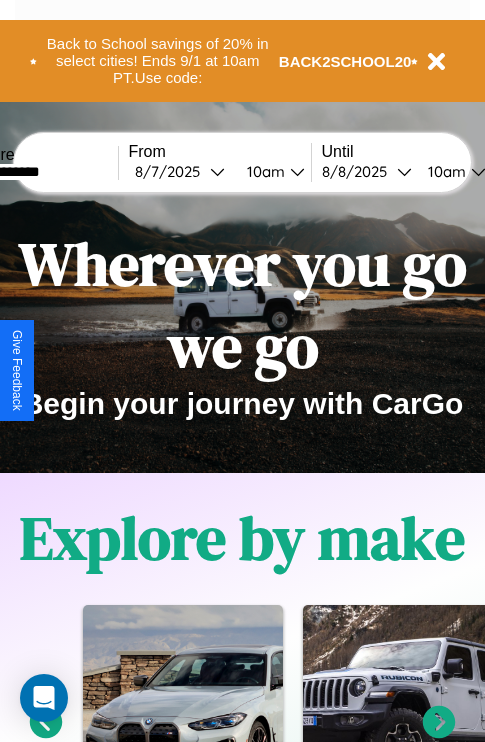 type on "**********" 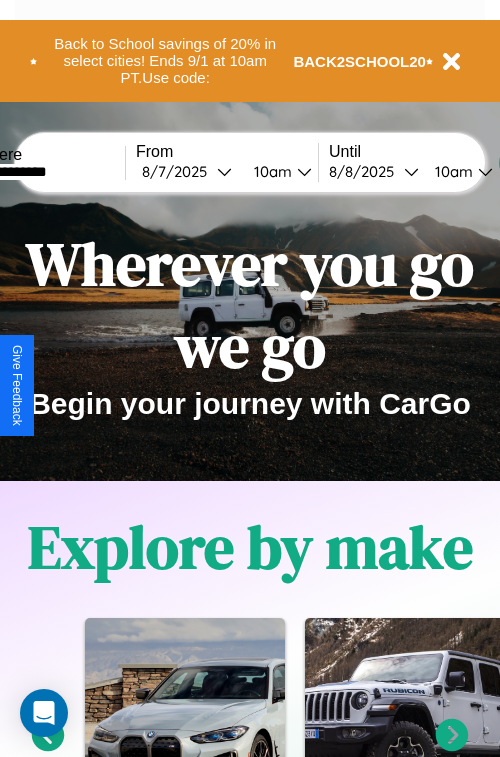 select on "*" 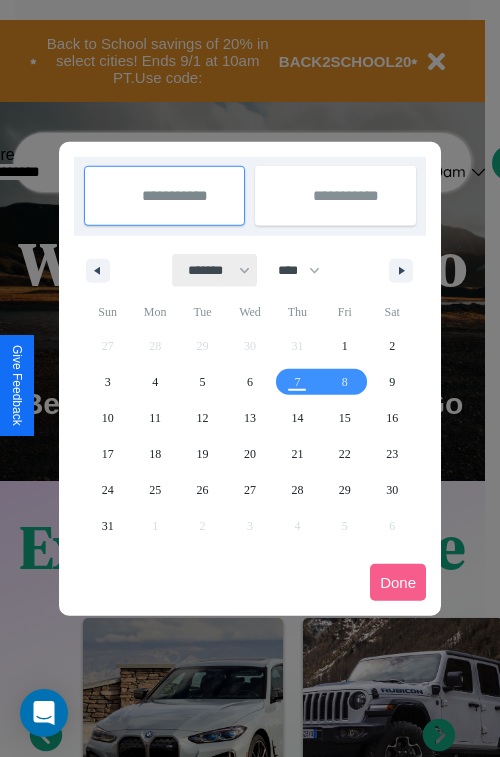 click on "******* ******** ***** ***** *** **** **** ****** ********* ******* ******** ********" at bounding box center (215, 270) 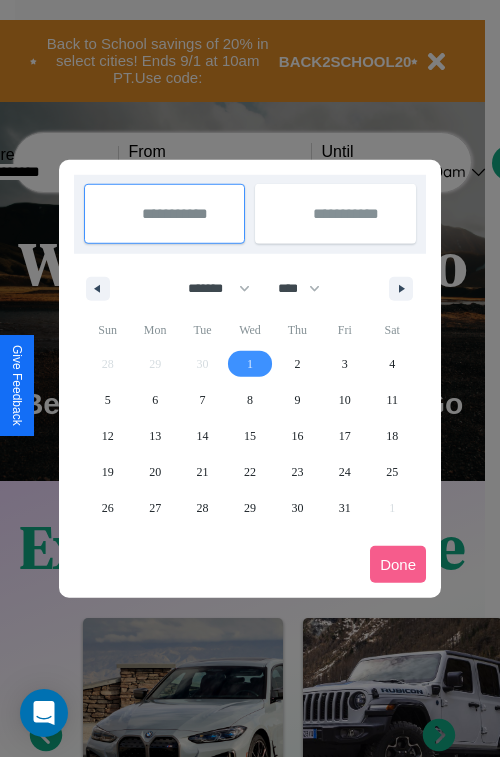 click on "1" at bounding box center (250, 364) 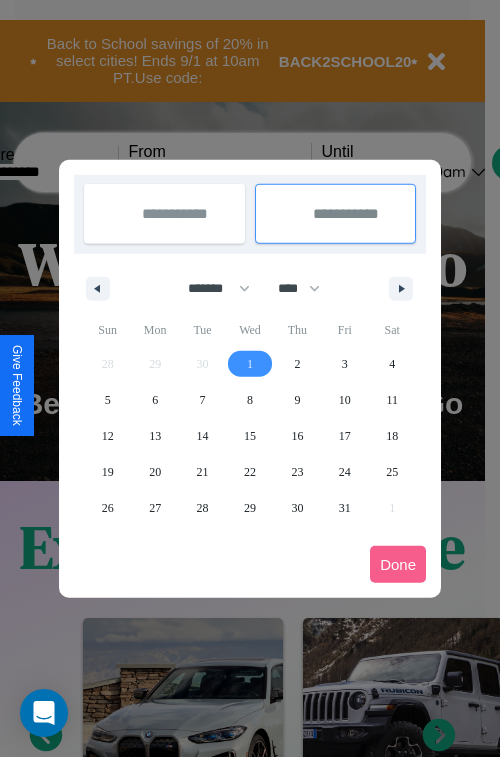 click on "9" at bounding box center [297, 400] 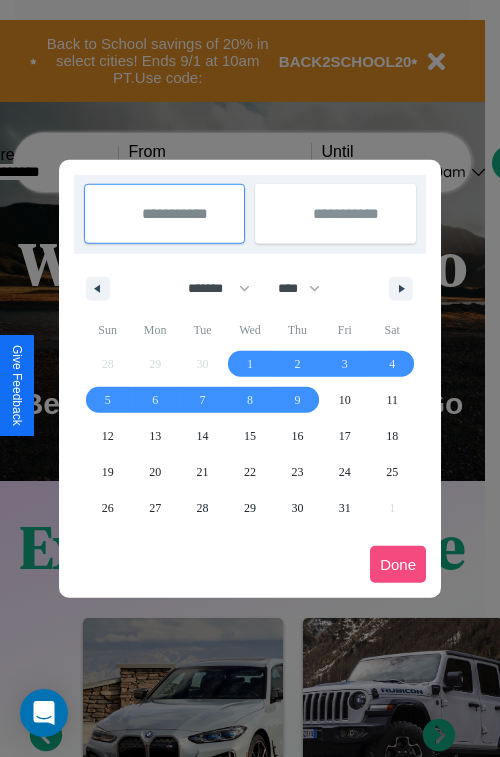 click on "Done" at bounding box center [398, 564] 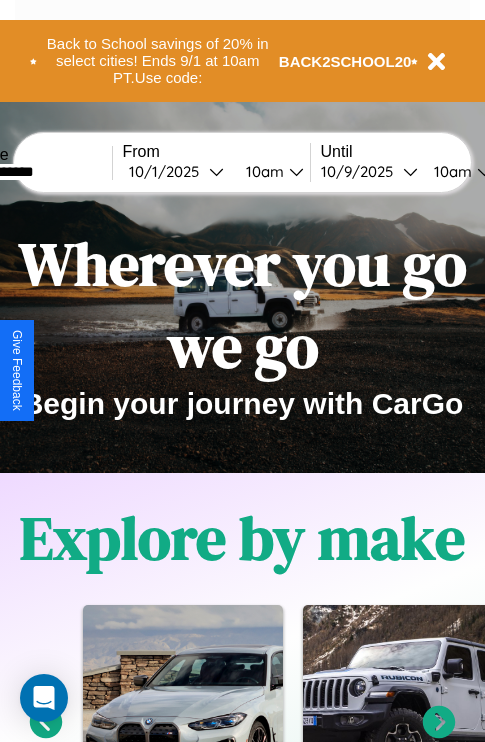 click on "10am" at bounding box center (262, 171) 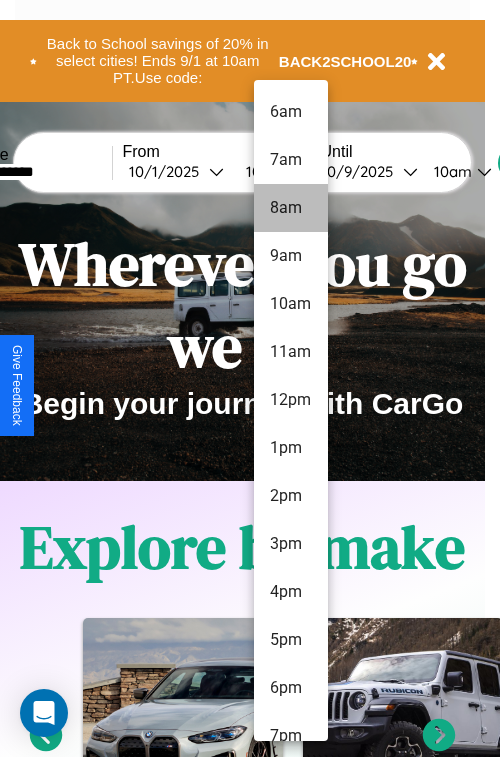 click on "8am" at bounding box center (291, 208) 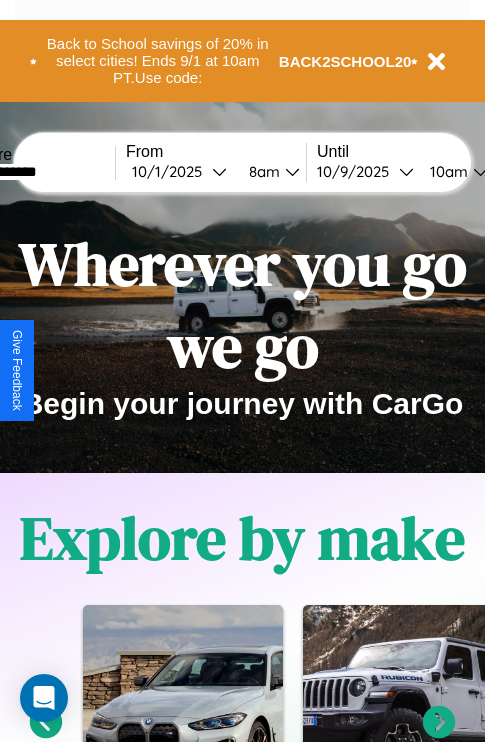 scroll, scrollTop: 0, scrollLeft: 70, axis: horizontal 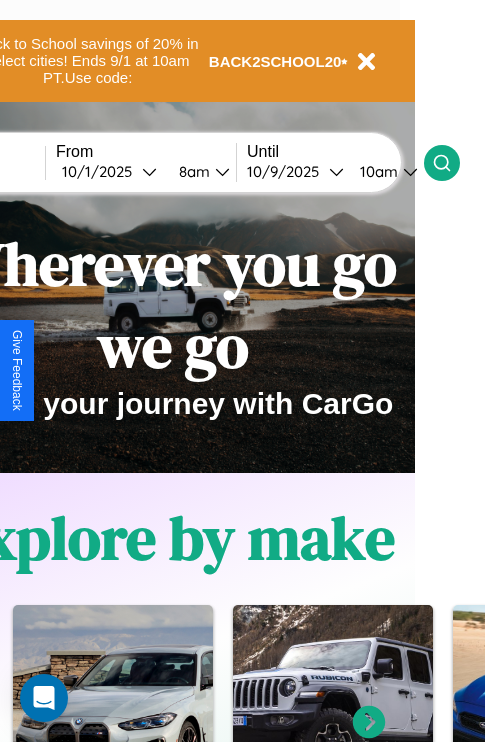 click 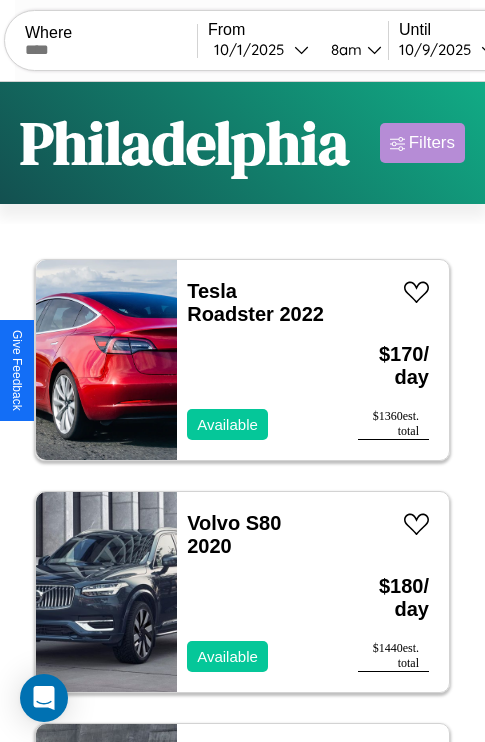 click on "Filters" at bounding box center (432, 143) 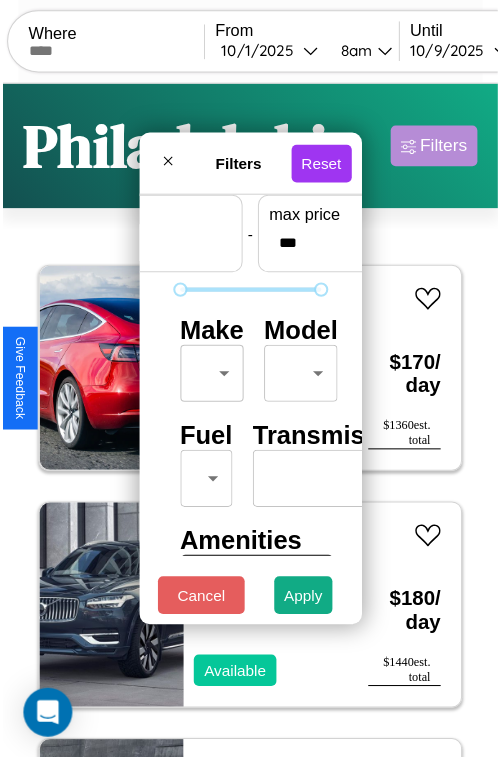 scroll, scrollTop: 59, scrollLeft: 0, axis: vertical 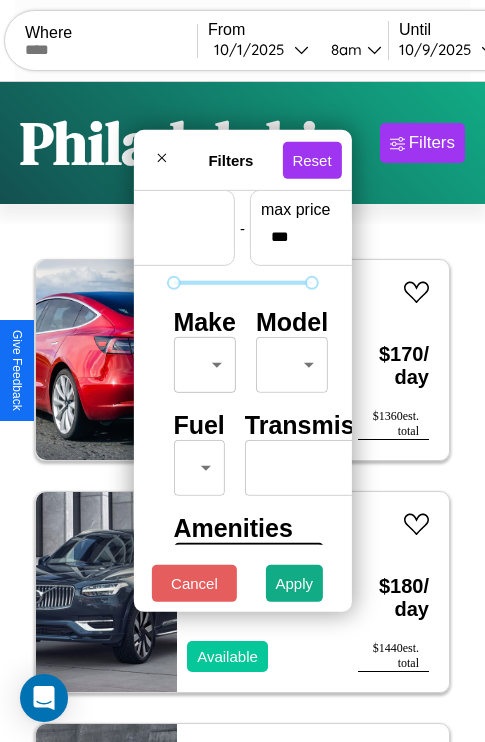 click on "CarGo Where From [DATE] [TIME] Until [DATE] [TIME] Become a Host Login Sign Up [CITY] Filters 147  cars in this area These cars can be picked up in this city. Tesla   Roadster   2022 Available $ 170  / day $ 1360  est. total Volvo   S80   2020 Available $ 180  / day $ 1440  est. total Mazda   B-Series   2022 Available $ 110  / day $ 880  est. total Lincoln   Navigator   2020 Available $ 80  / day $ 640  est. total Lexus   IS   2014 Available $ 160  / day $ 1280  est. total Hummer   H3   2016 Available $ 30  / day $ 240  est. total Chrysler   Aspen   2017 Available $ 80  / day $ 640  est. total Fiat   500L   2018 Available $ 190  / day $ 1520  est. total Lexus   UX   2024 Available $ 160  / day $ 1280  est. total Volkswagen   KOMBI   2024 Available $ 50  / day $ 400  est. total Jeep   Gladiator   2022 Available $ 120  / day $ 960  est. total Tesla   Model S   2019 Available $ 40  / day $ 320  est. total Mazda   RX-8   2017 Unavailable $ 30  / day $ 240  est. total Buick   Envision   2024 $ 110 $" at bounding box center [242, 412] 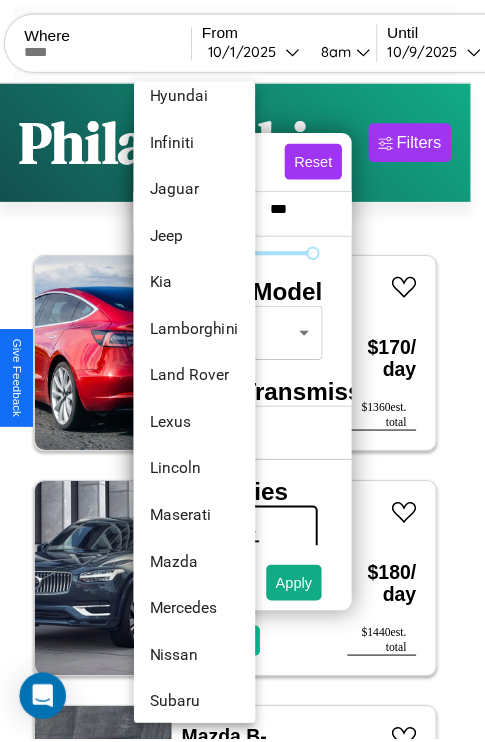 scroll, scrollTop: 950, scrollLeft: 0, axis: vertical 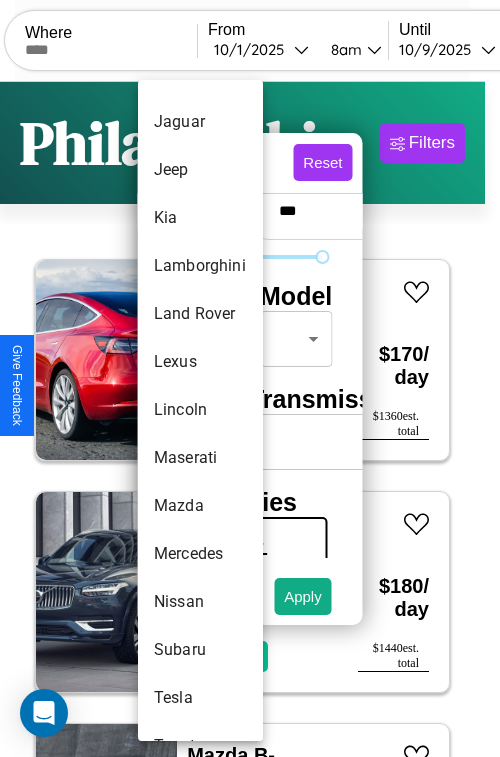 click on "Lincoln" at bounding box center (200, 410) 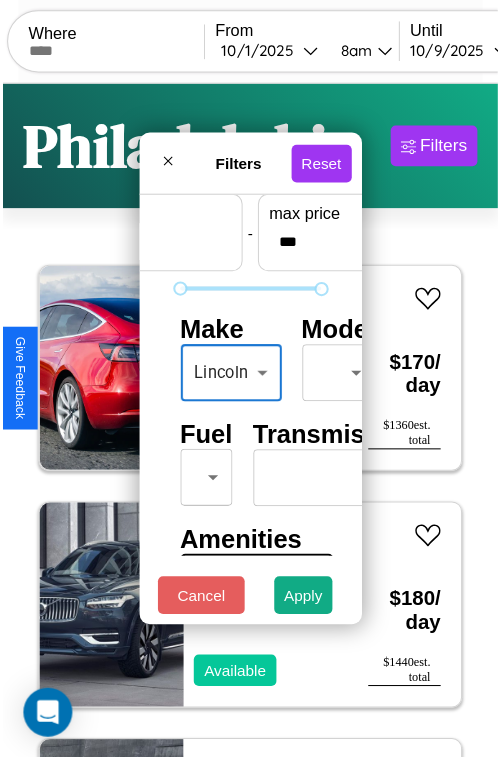 scroll, scrollTop: 162, scrollLeft: 63, axis: both 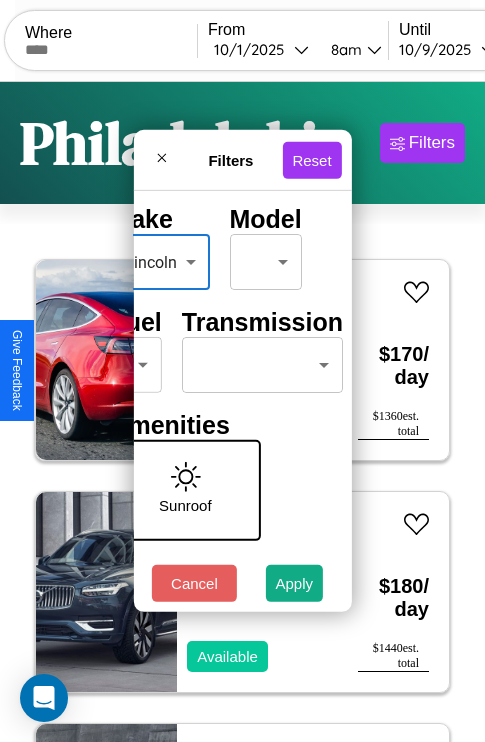 click on "CarGo Where From [DATE] [TIME] Until [DATE] [TIME] Become a Host Login Sign Up [CITY] Filters 147  cars in this area These cars can be picked up in this city. Tesla   Roadster   2022 Available $ 170  / day $ 1360  est. total Volvo   S80   2020 Available $ 180  / day $ 1440  est. total Mazda   B-Series   2022 Available $ 110  / day $ 880  est. total Lincoln   Navigator   2020 Available $ 80  / day $ 640  est. total Lexus   IS   2014 Available $ 160  / day $ 1280  est. total Hummer   H3   2016 Available $ 30  / day $ 240  est. total Chrysler   Aspen   2017 Available $ 80  / day $ 640  est. total Fiat   500L   2018 Available $ 190  / day $ 1520  est. total Lexus   UX   2024 Available $ 160  / day $ 1280  est. total Volkswagen   KOMBI   2024 Available $ 50  / day $ 400  est. total Jeep   Gladiator   2022 Available $ 120  / day $ 960  est. total Tesla   Model S   2019 Available $ 40  / day $ 320  est. total Mazda   RX-8   2017 Unavailable $ 30  / day $ 240  est. total Buick   Envision   2024 $ 110 $" at bounding box center (242, 412) 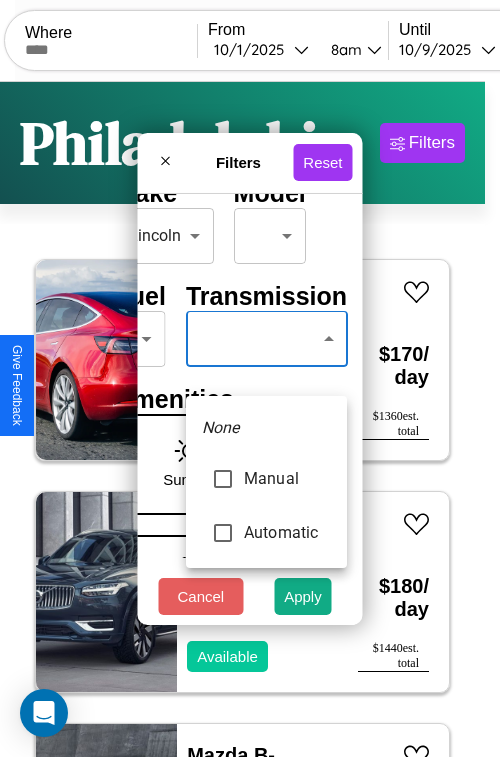 type on "*********" 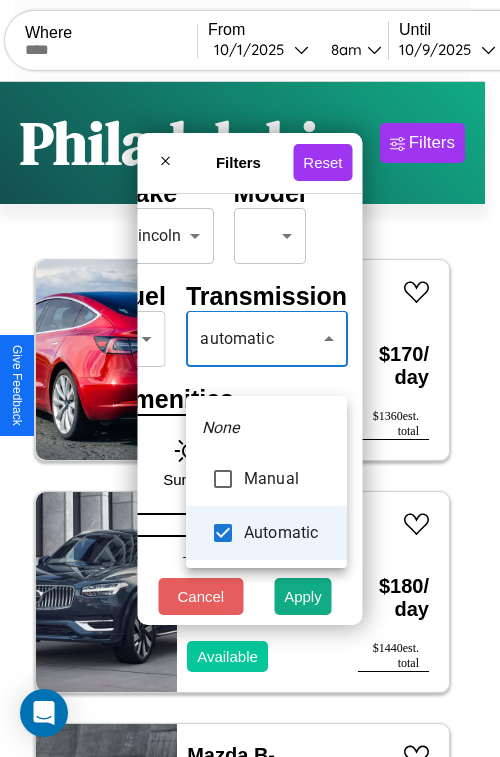 click at bounding box center (250, 378) 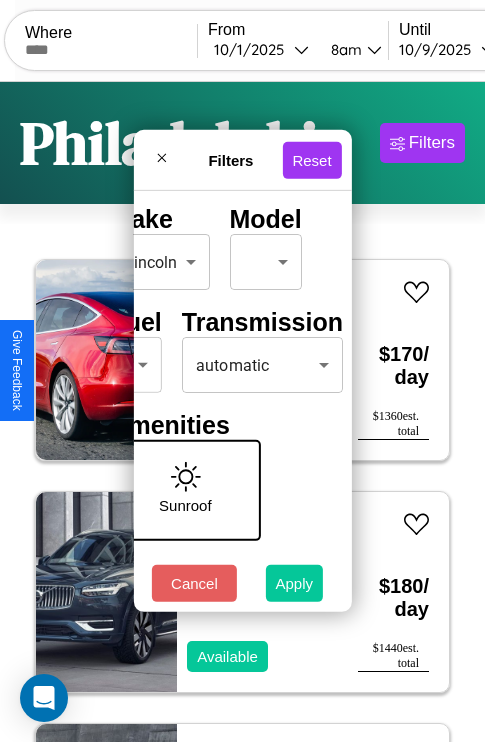 click on "Apply" at bounding box center (295, 583) 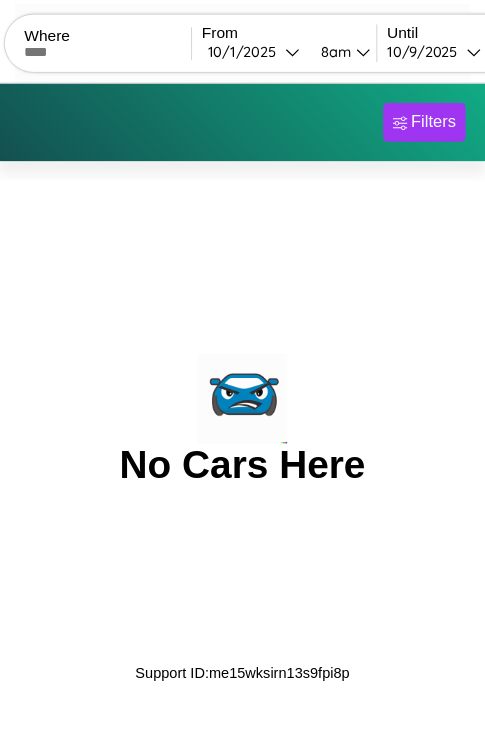 scroll, scrollTop: 0, scrollLeft: 0, axis: both 